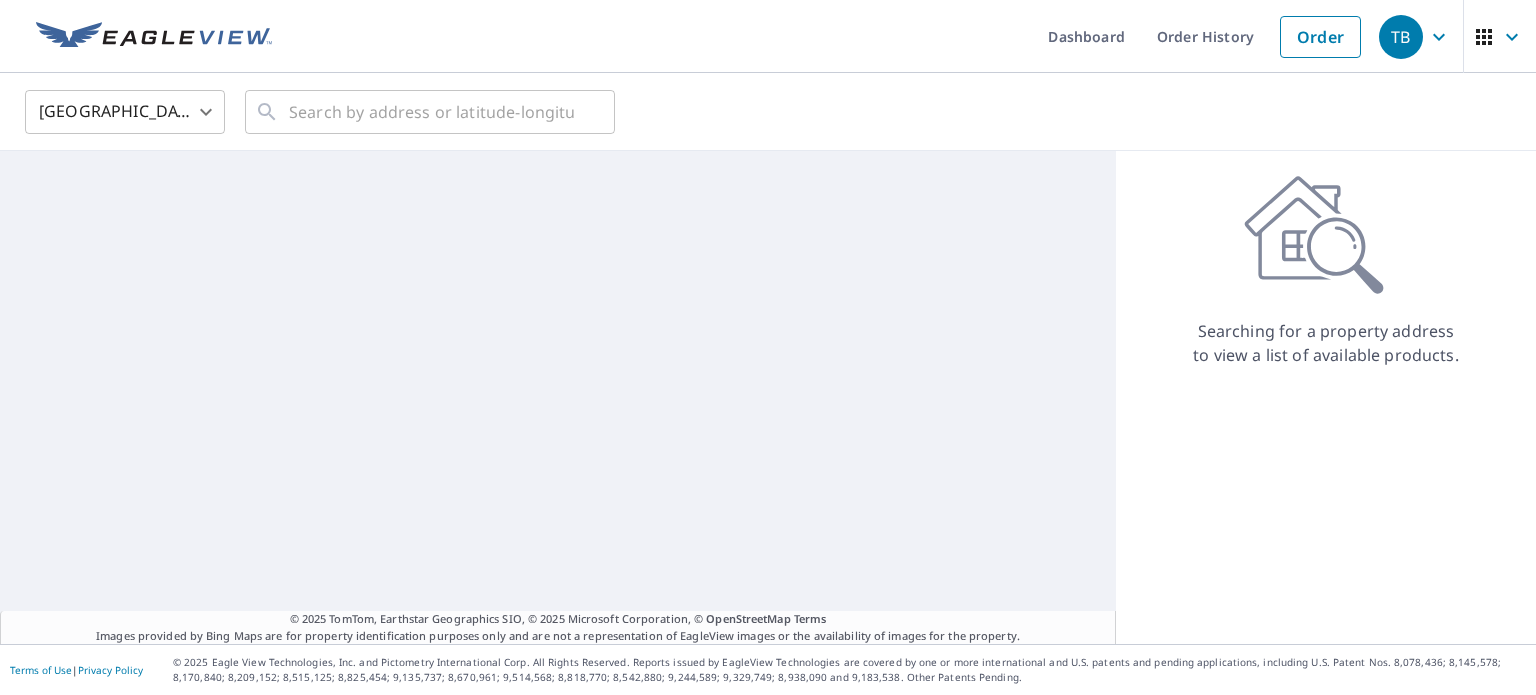 scroll, scrollTop: 0, scrollLeft: 0, axis: both 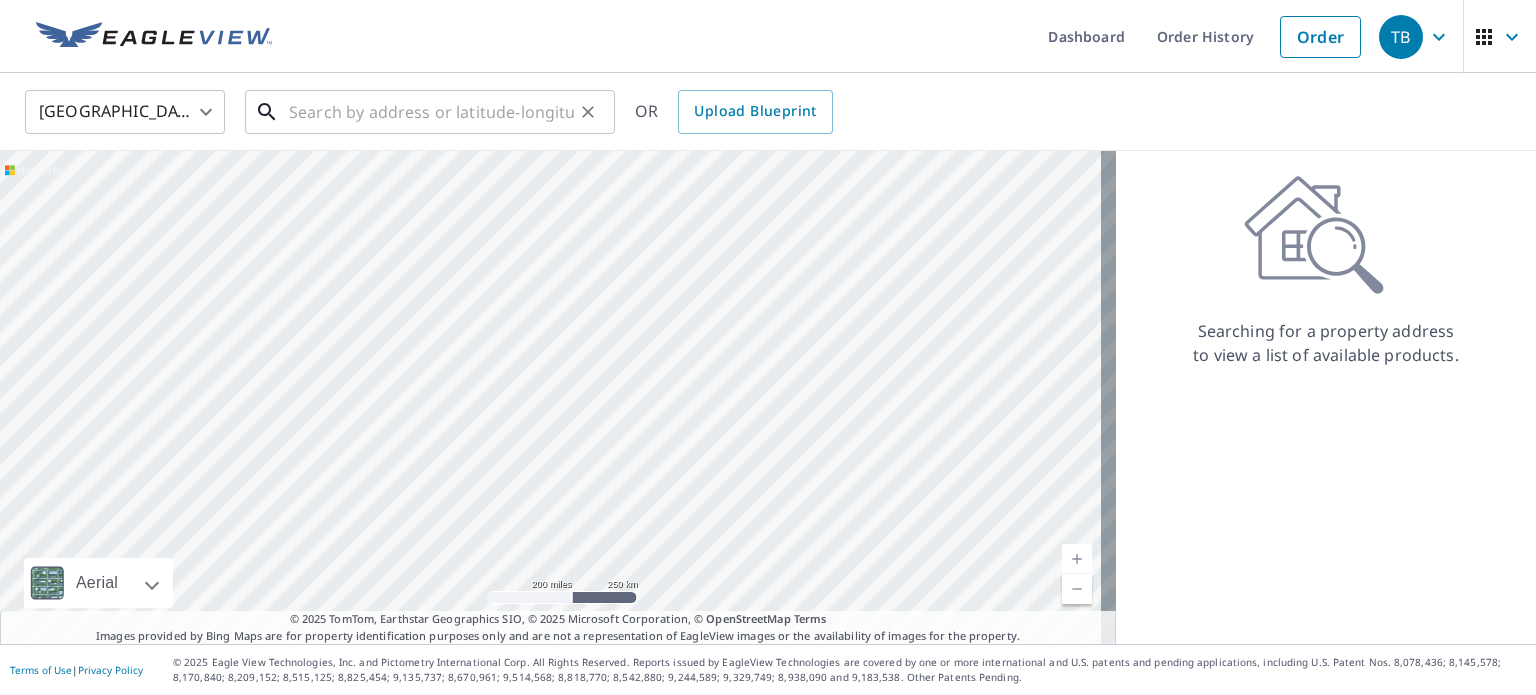 click at bounding box center [431, 112] 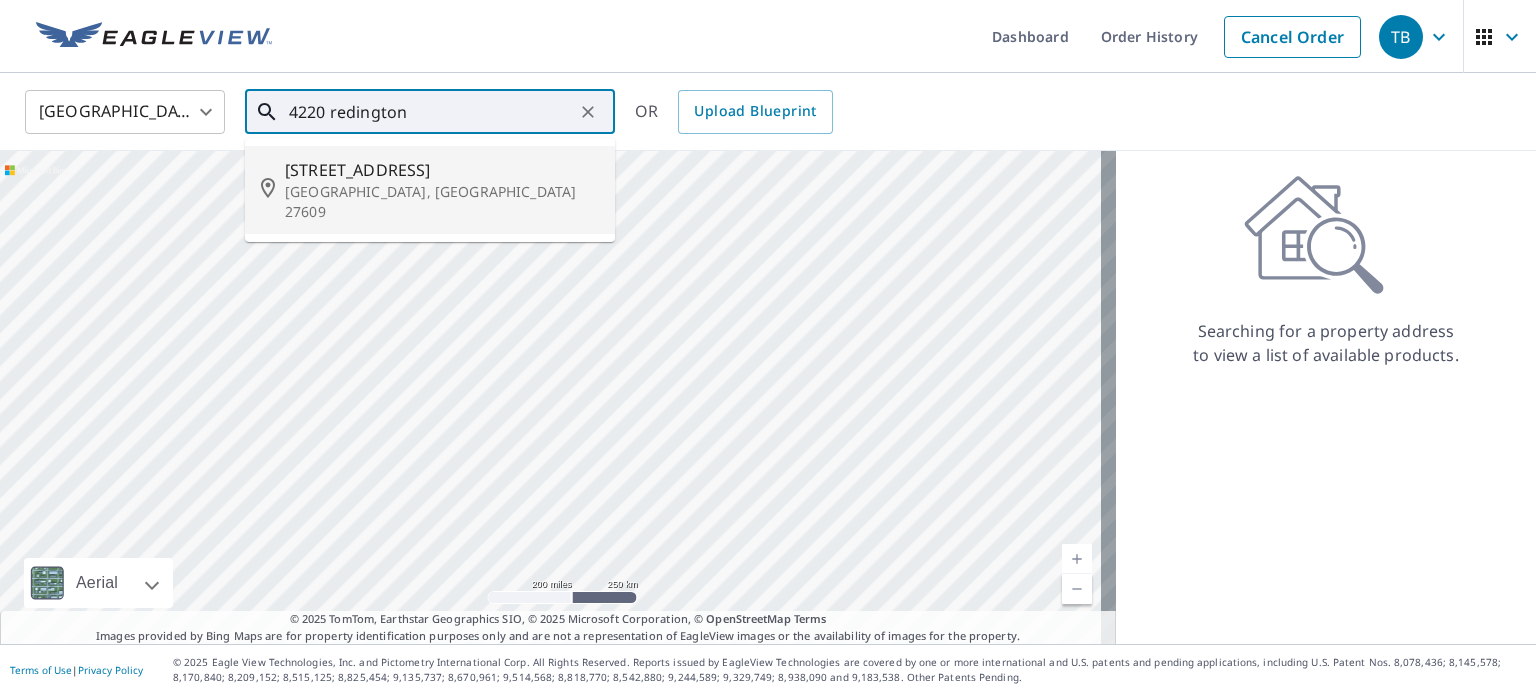 click on "[STREET_ADDRESS]" at bounding box center (442, 170) 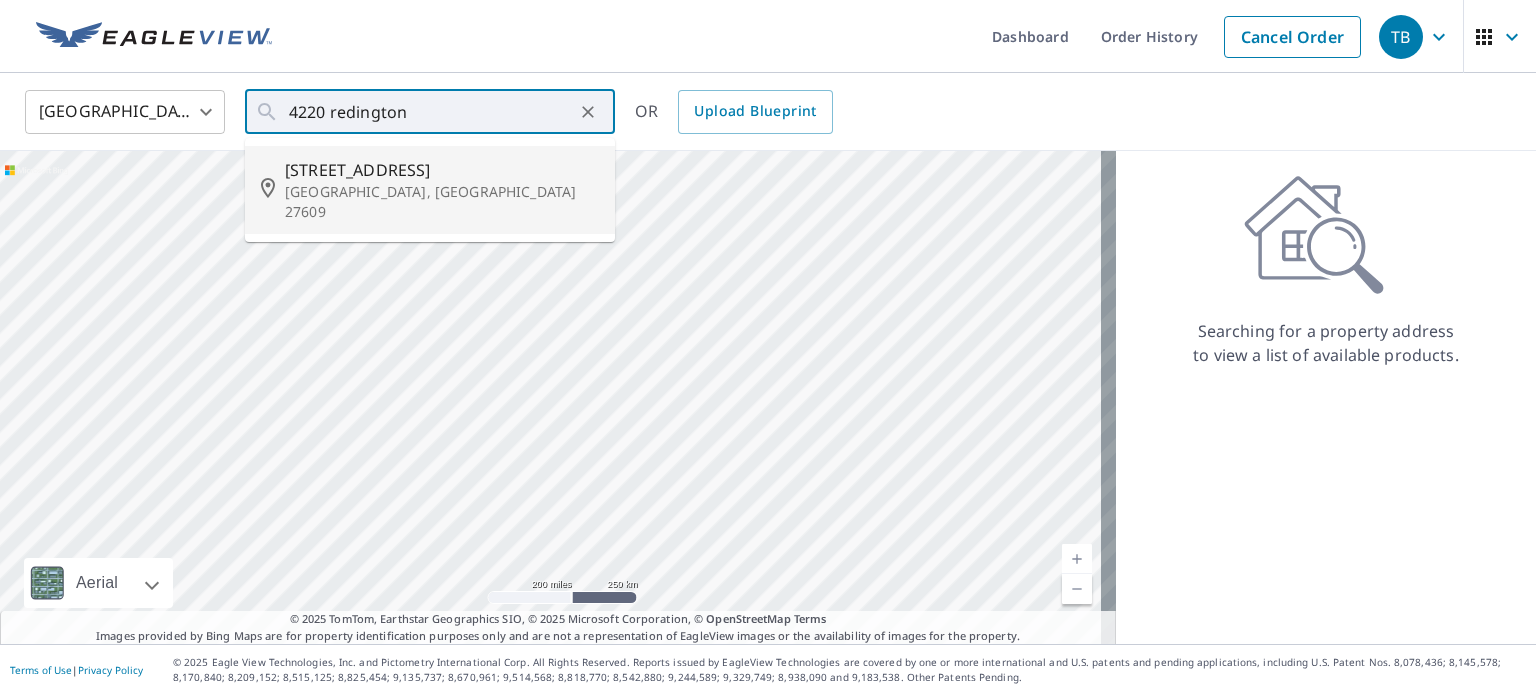 type on "[STREET_ADDRESS][PERSON_NAME]" 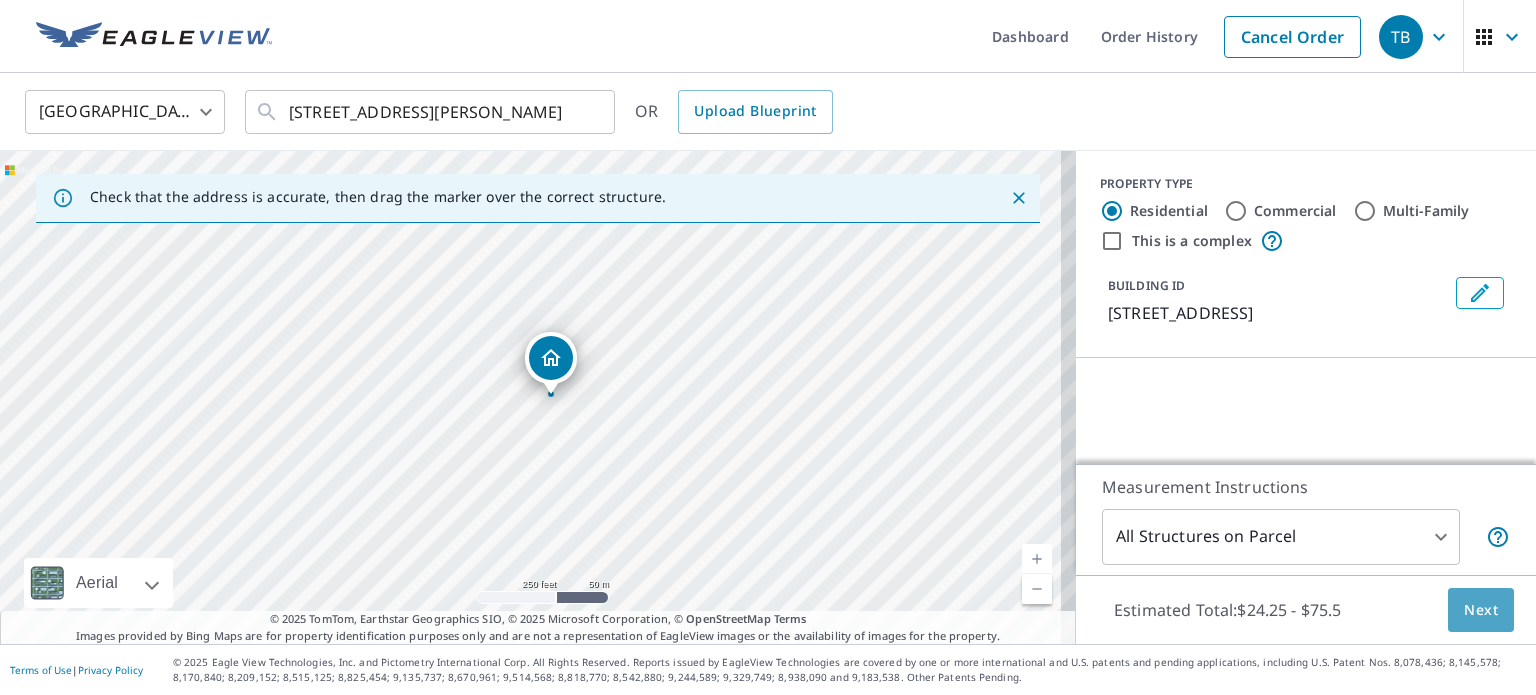 click on "Next" at bounding box center [1481, 610] 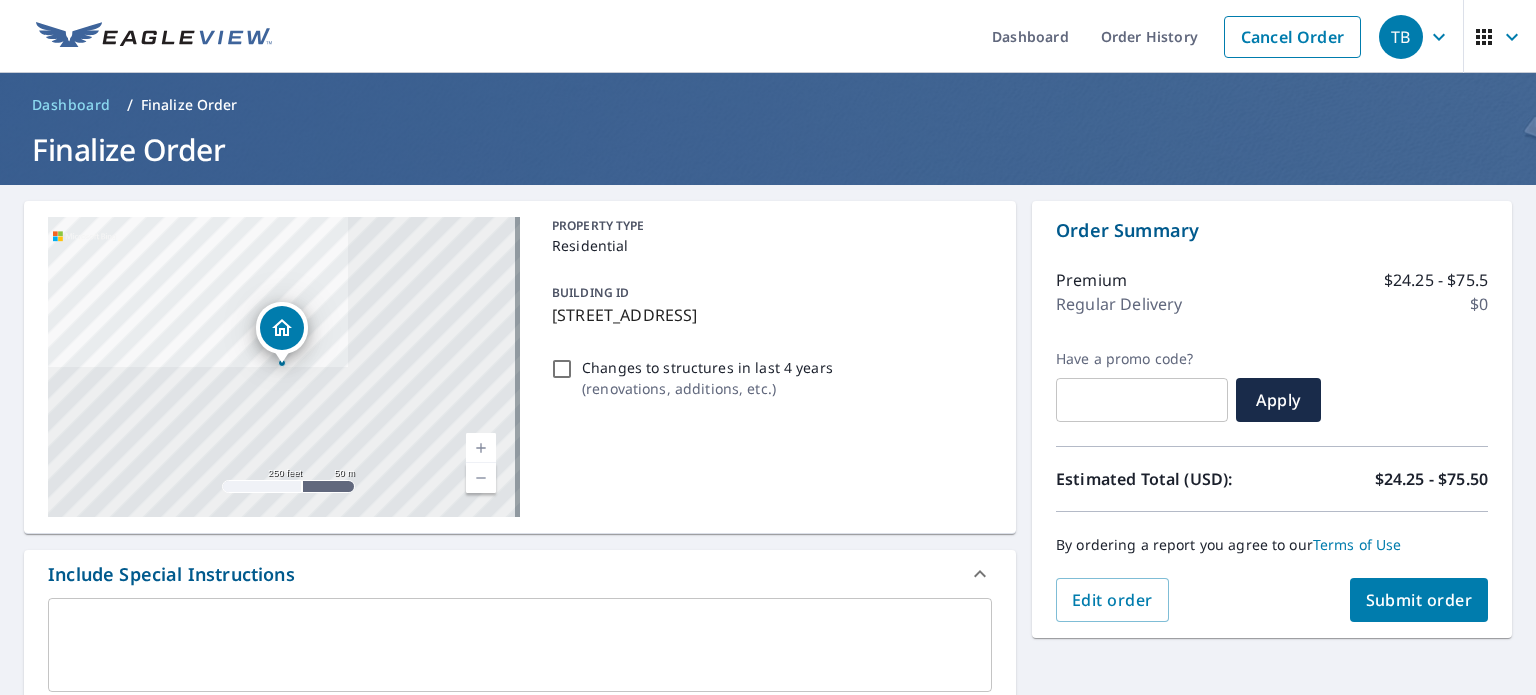 click on "Submit order" at bounding box center [1419, 600] 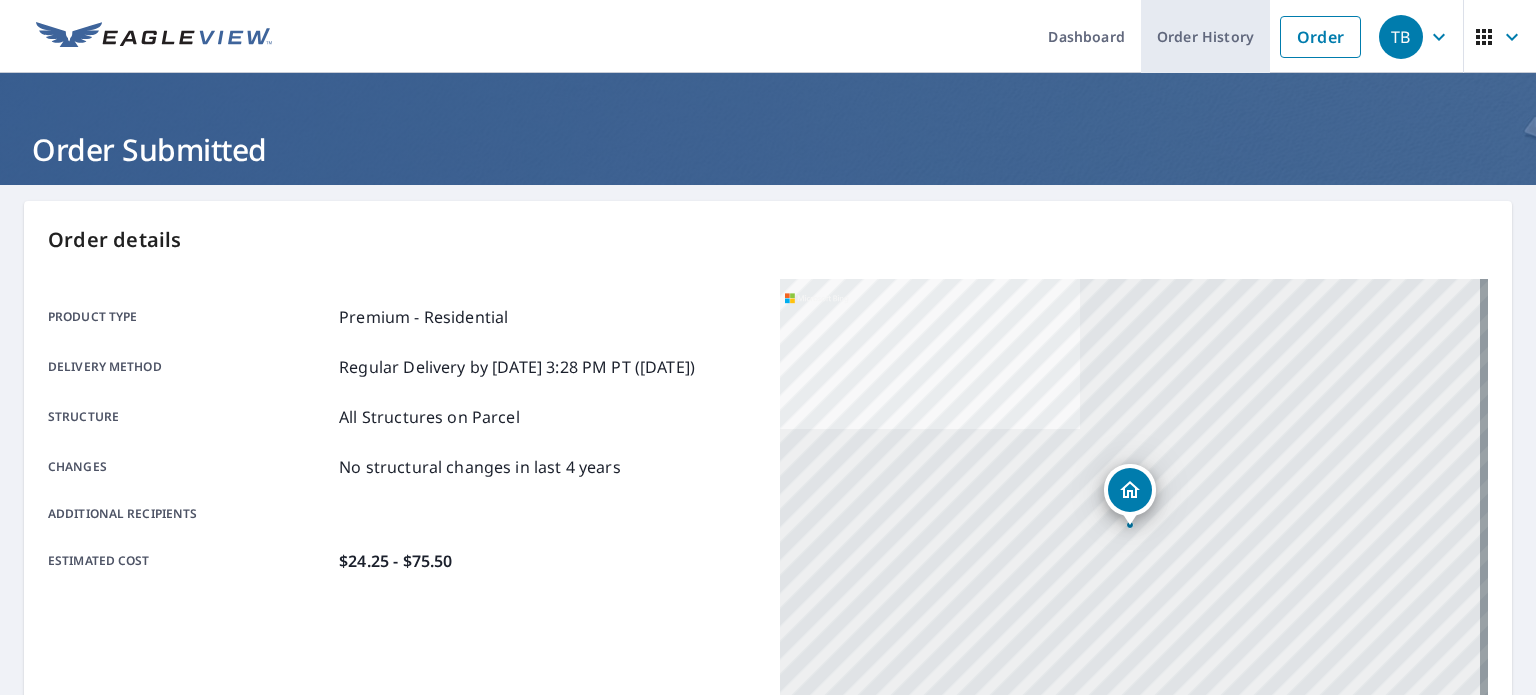 click on "Order History" at bounding box center (1205, 36) 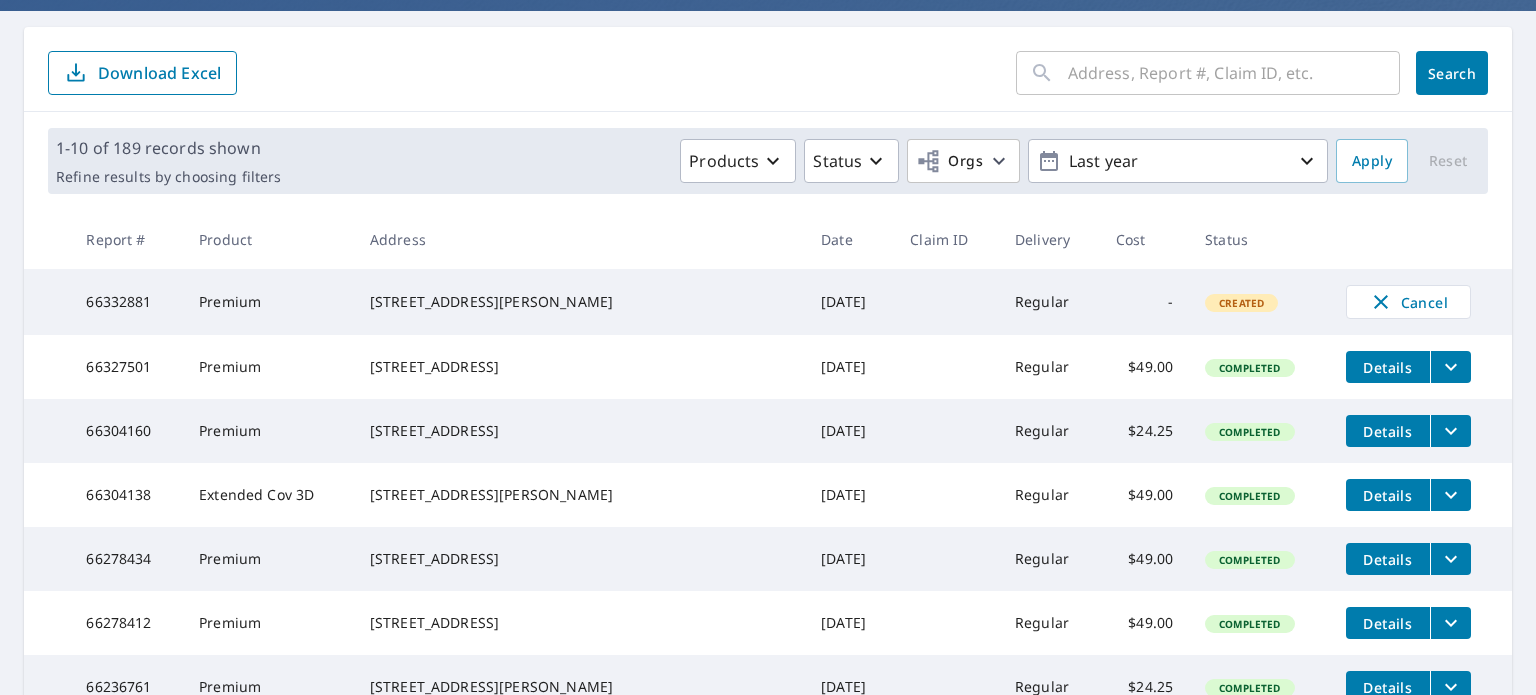 scroll, scrollTop: 200, scrollLeft: 0, axis: vertical 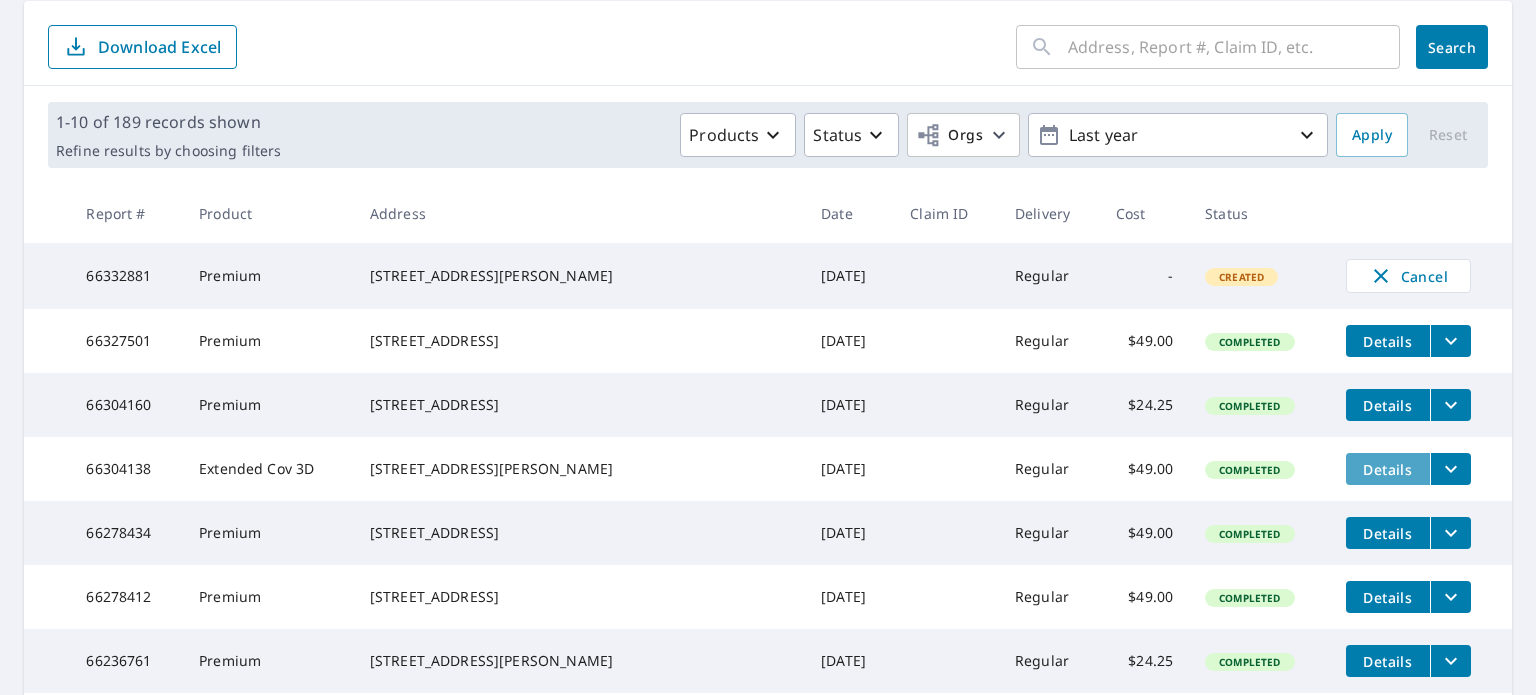 click on "Details" at bounding box center (1388, 469) 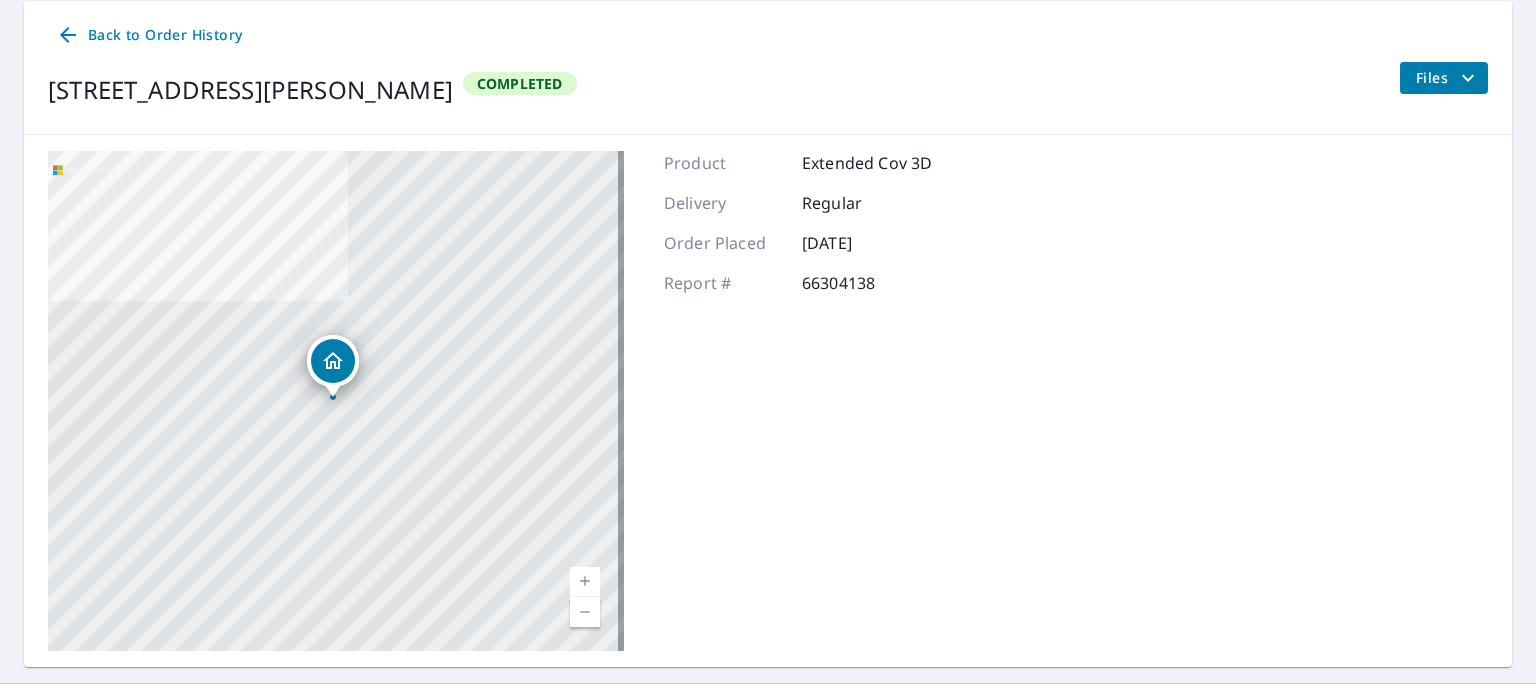 click on "Files" at bounding box center (1448, 78) 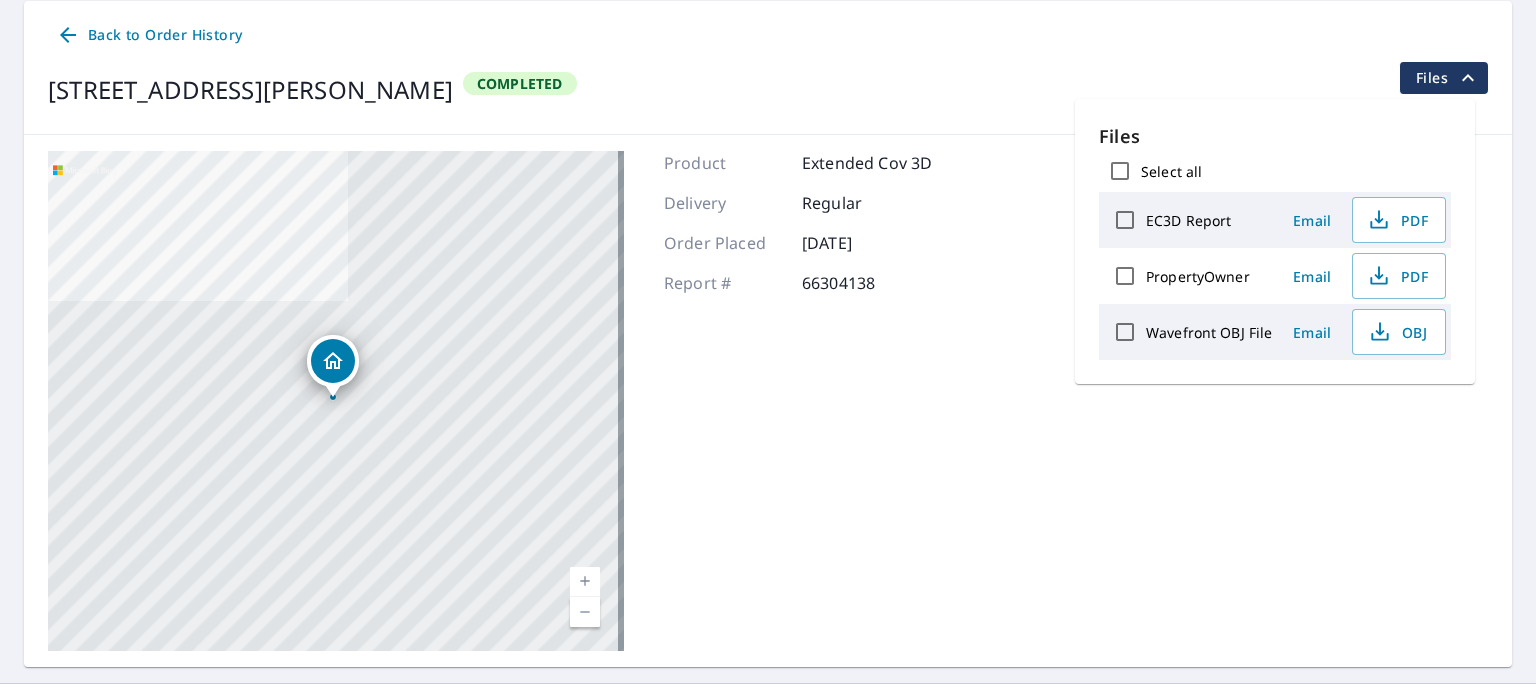 click on "EC3D Report" at bounding box center (1188, 220) 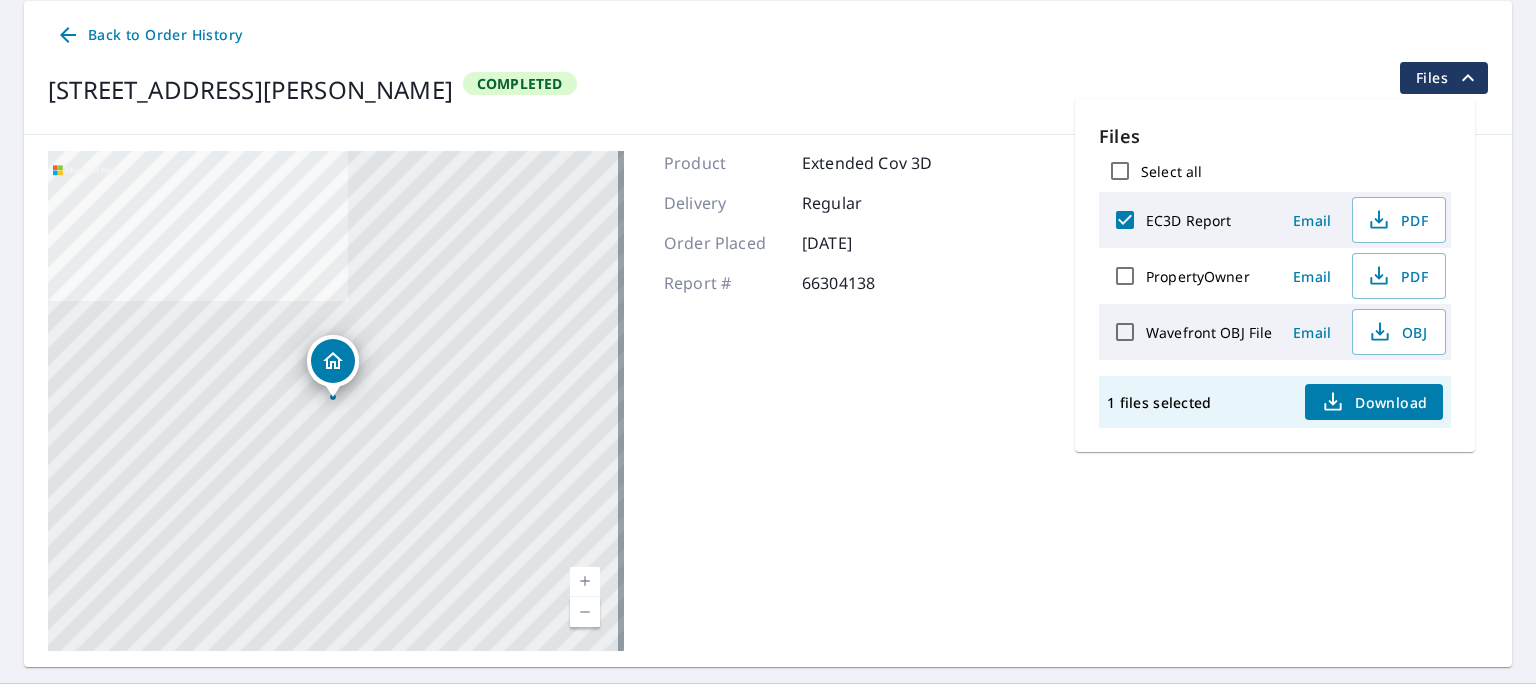 click on "Product Extended Cov 3D Delivery Regular Order Placed [DATE] Report # 66304138" at bounding box center [798, 401] 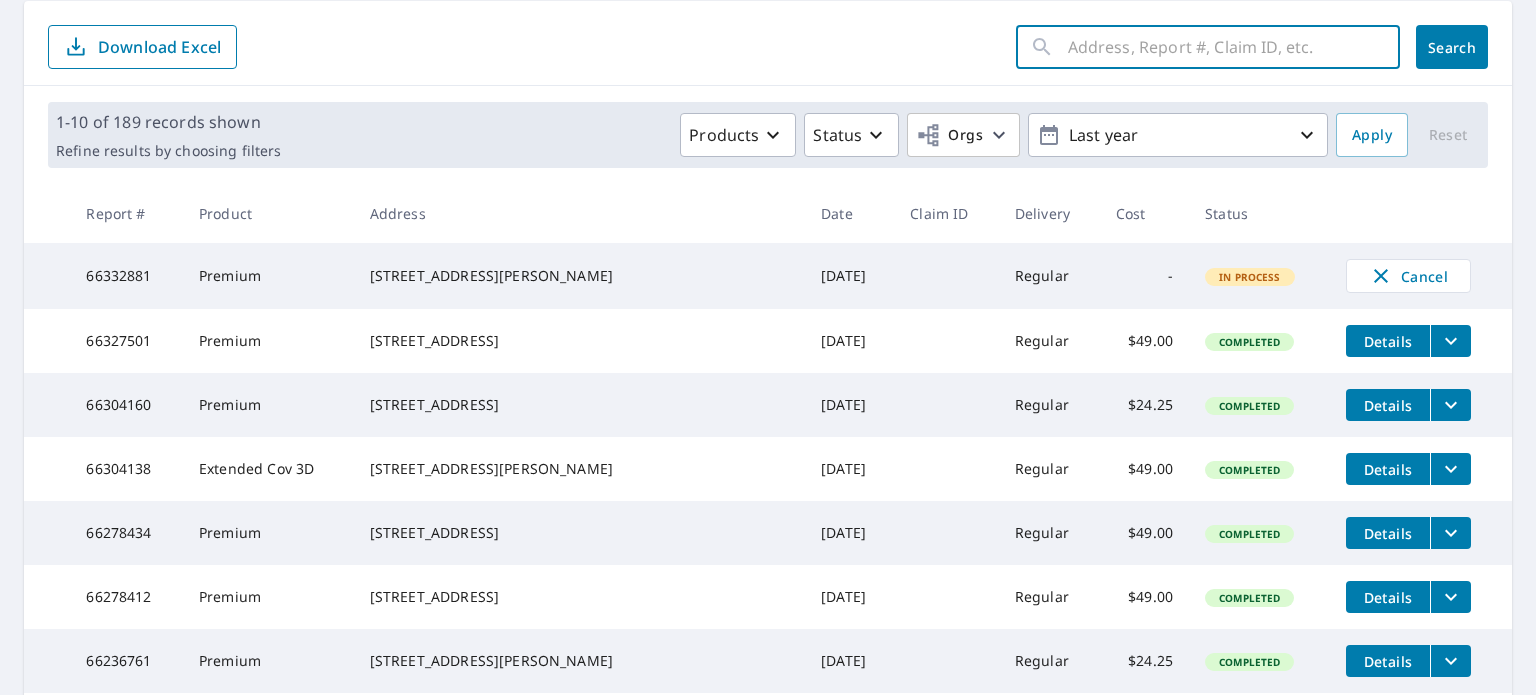 click at bounding box center [1234, 47] 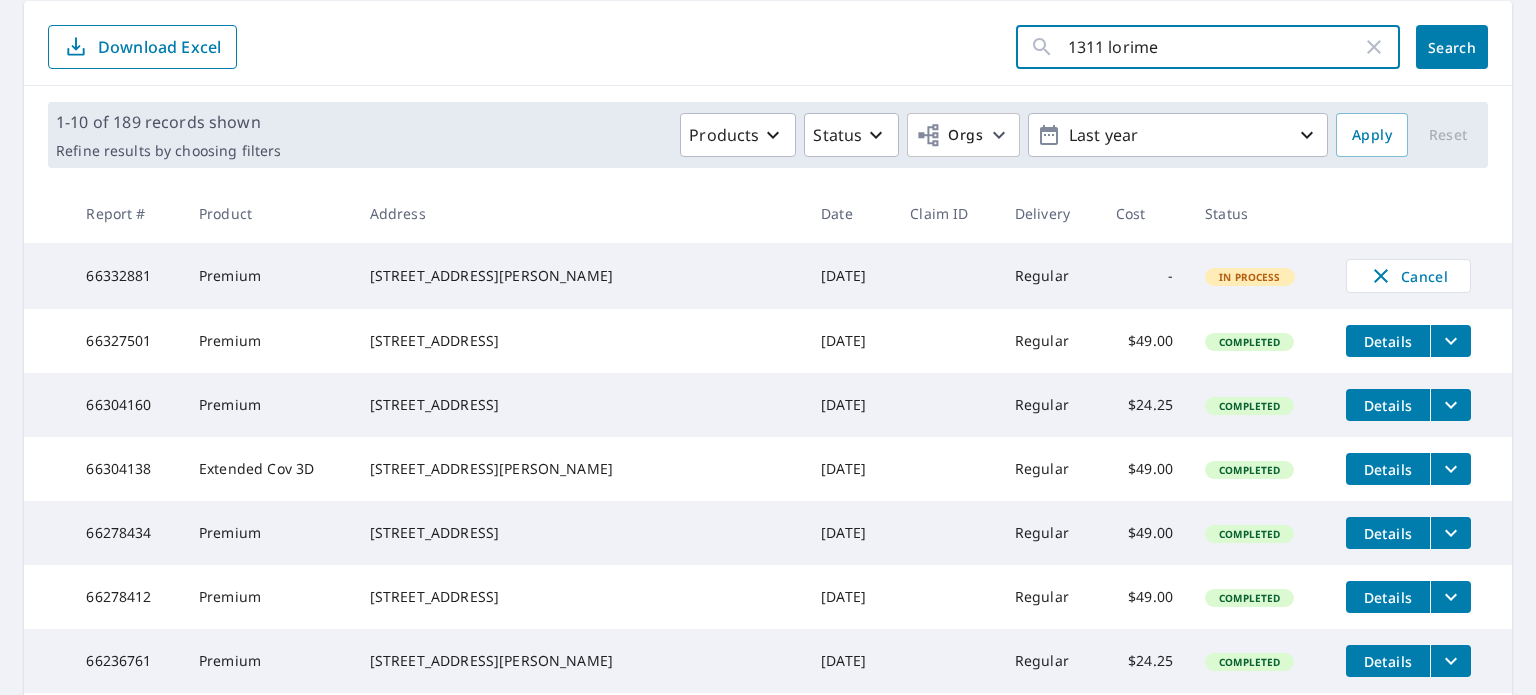 type on "1311 lorimer" 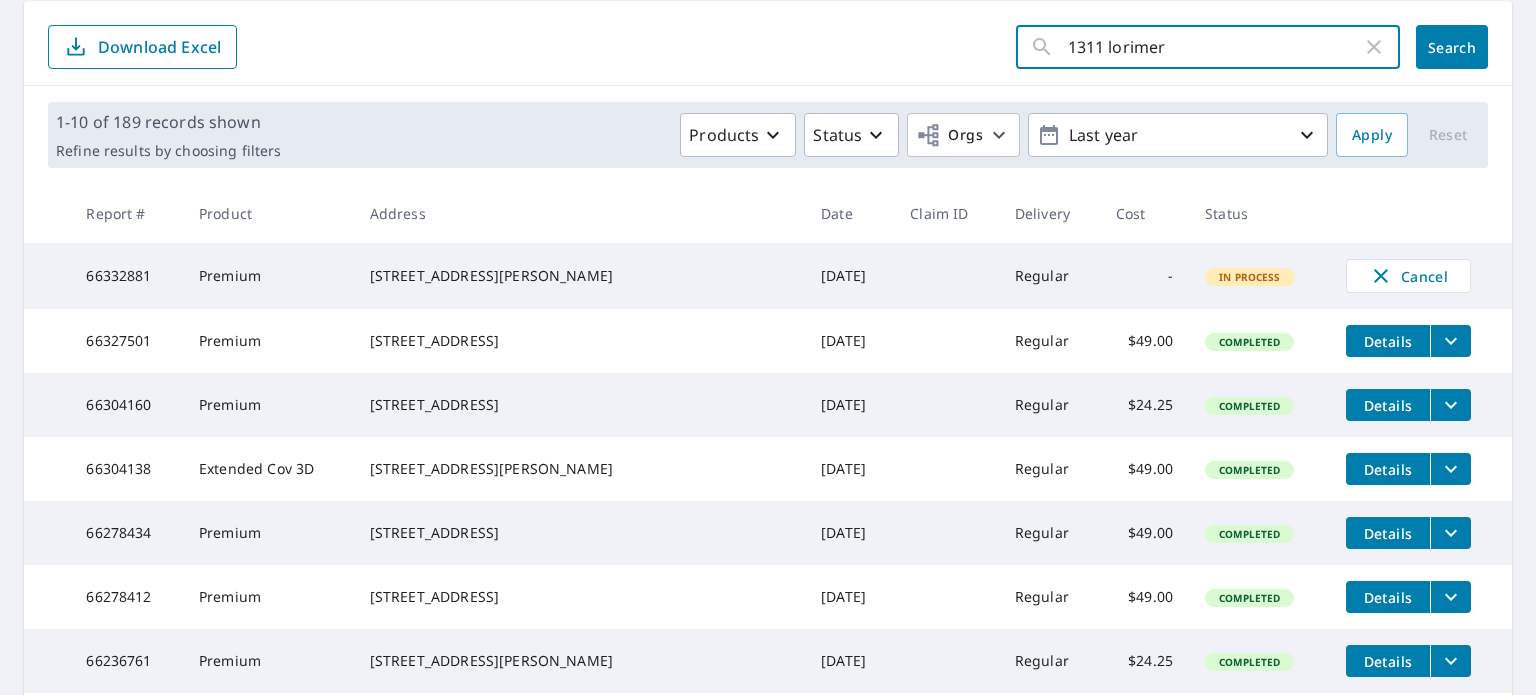 click on "Search" 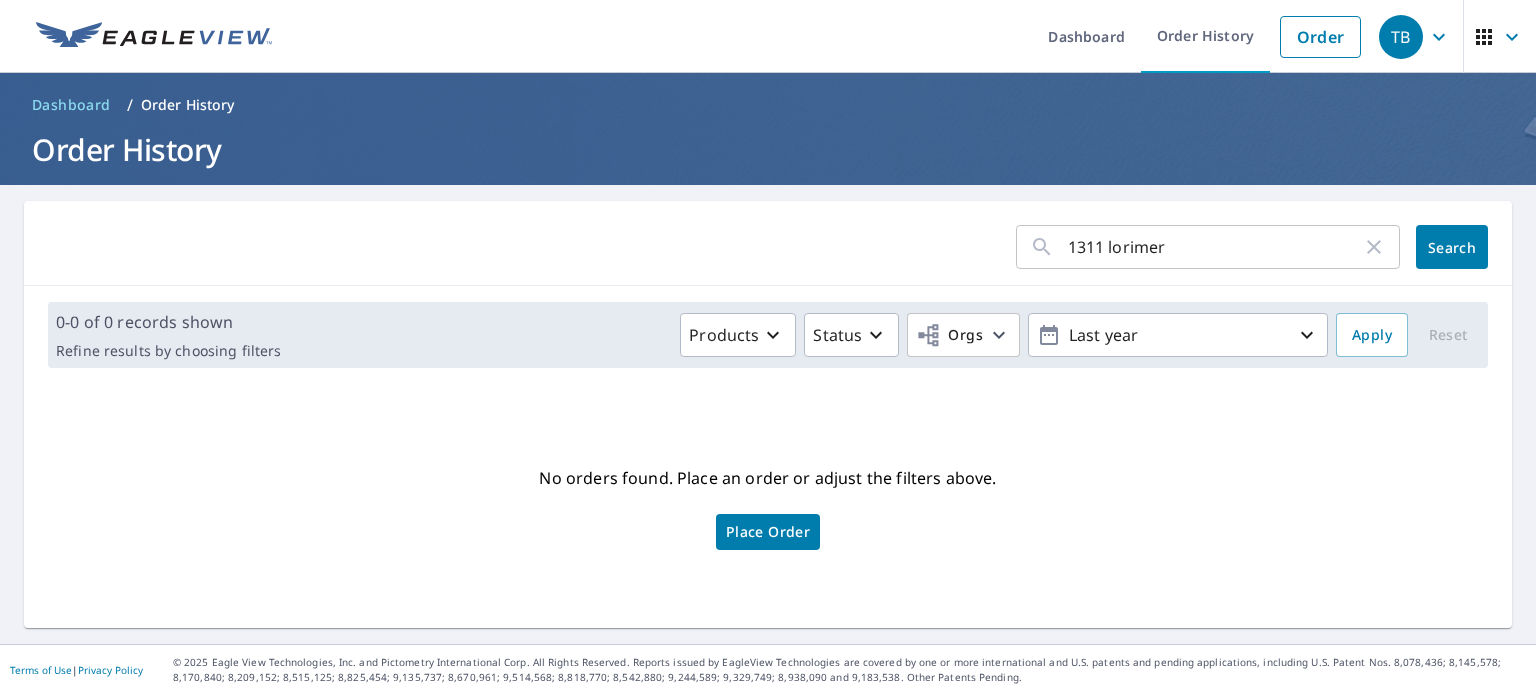 scroll, scrollTop: 0, scrollLeft: 0, axis: both 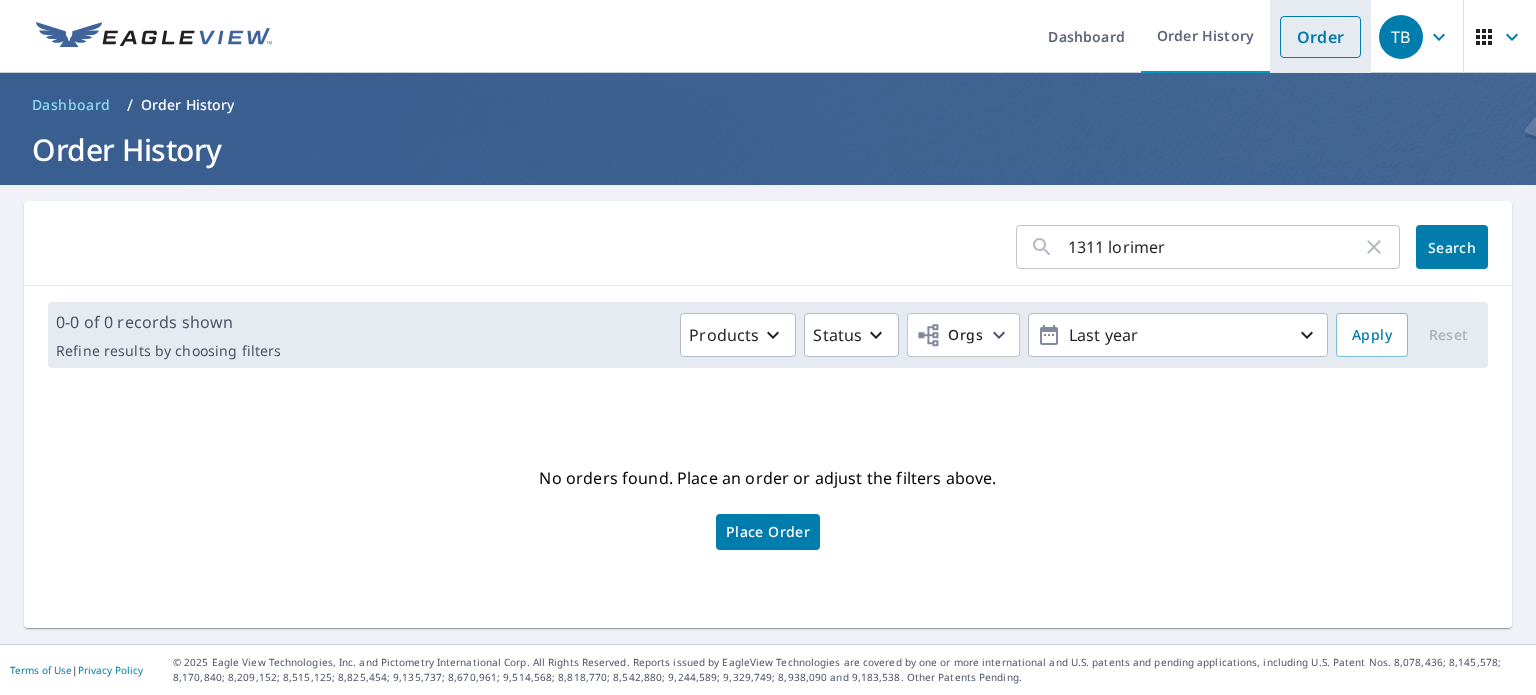 click on "Order" at bounding box center (1320, 37) 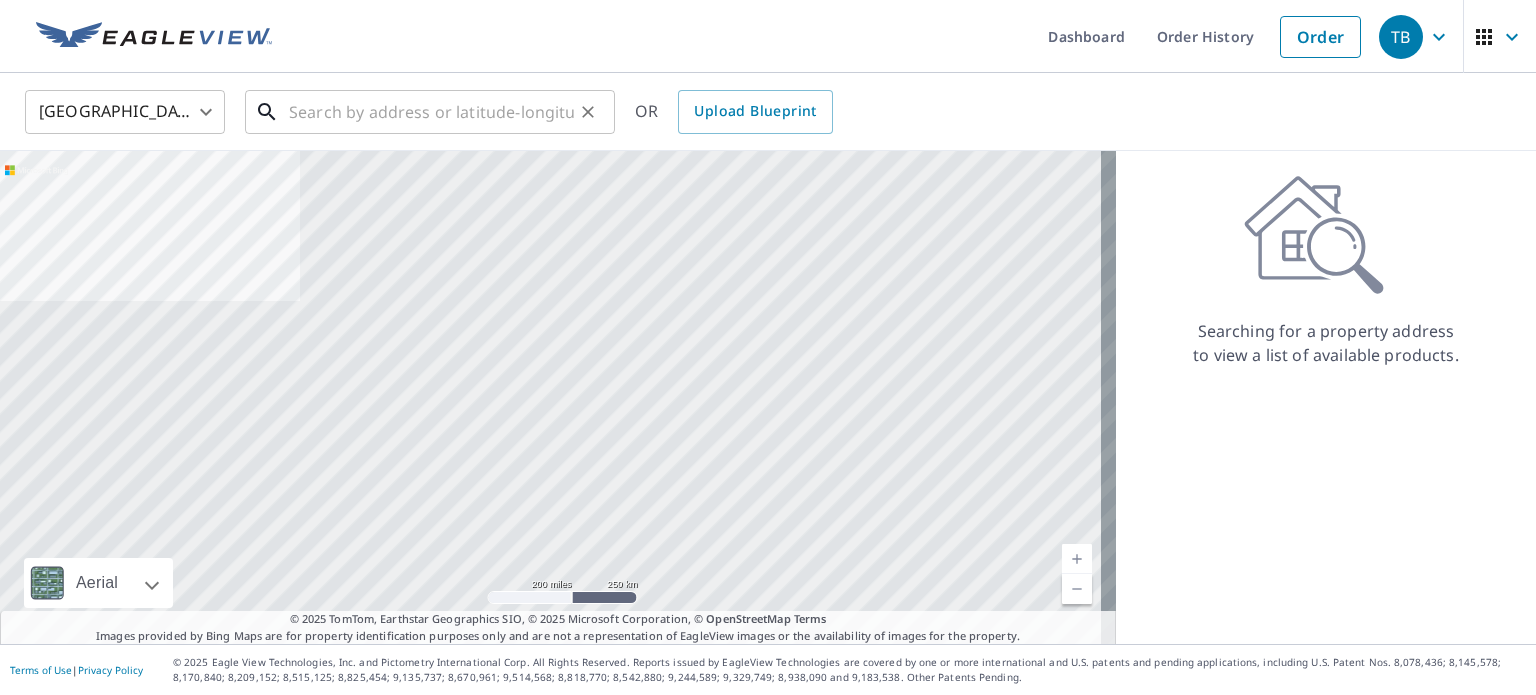 click at bounding box center (431, 112) 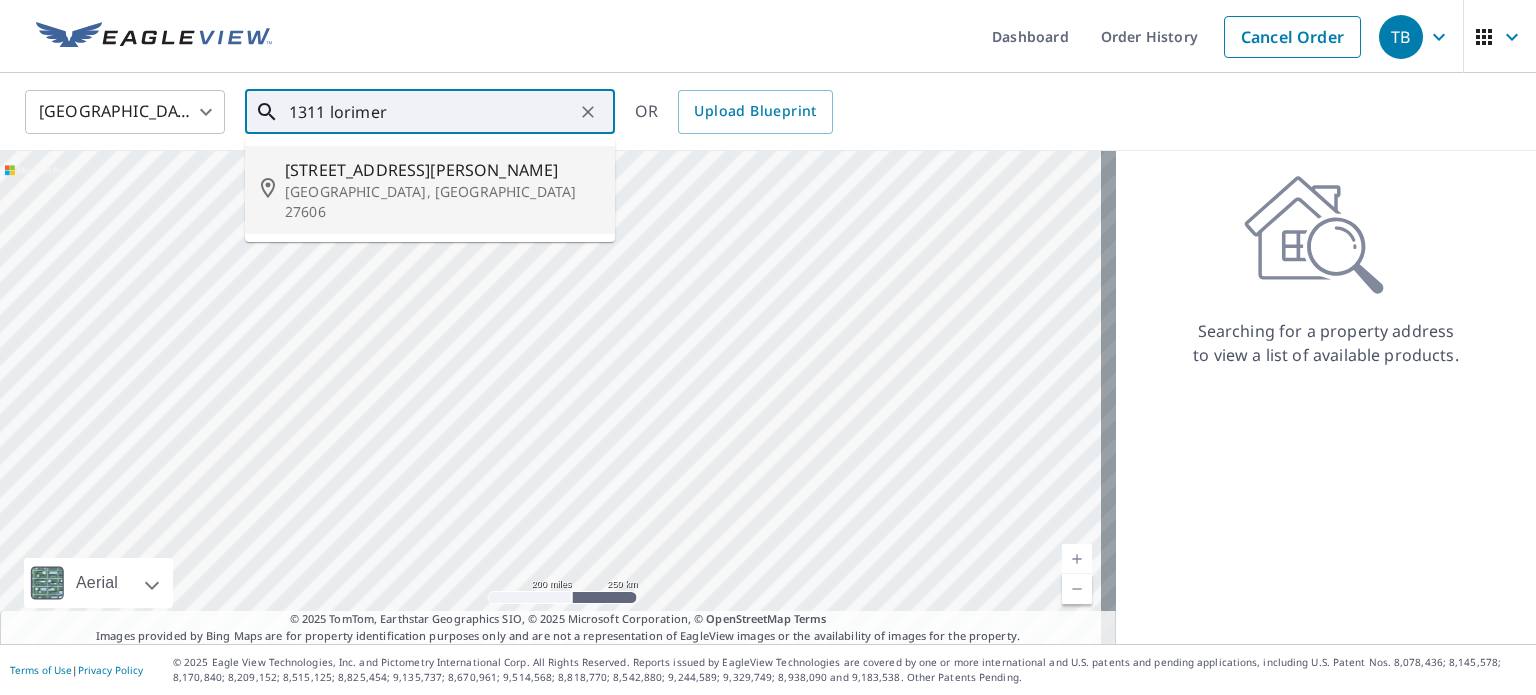 click on "[GEOGRAPHIC_DATA], [GEOGRAPHIC_DATA] 27606" at bounding box center (442, 202) 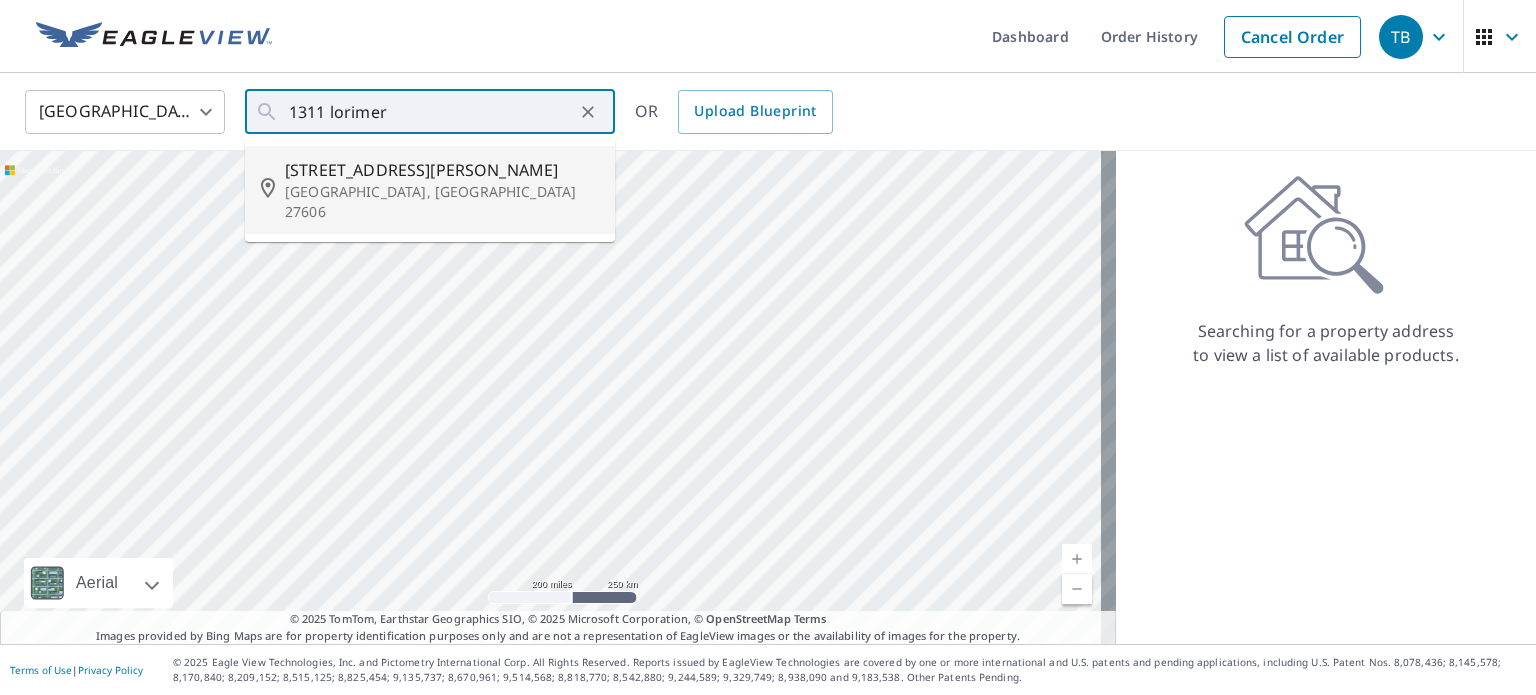 type on "[STREET_ADDRESS][PERSON_NAME]" 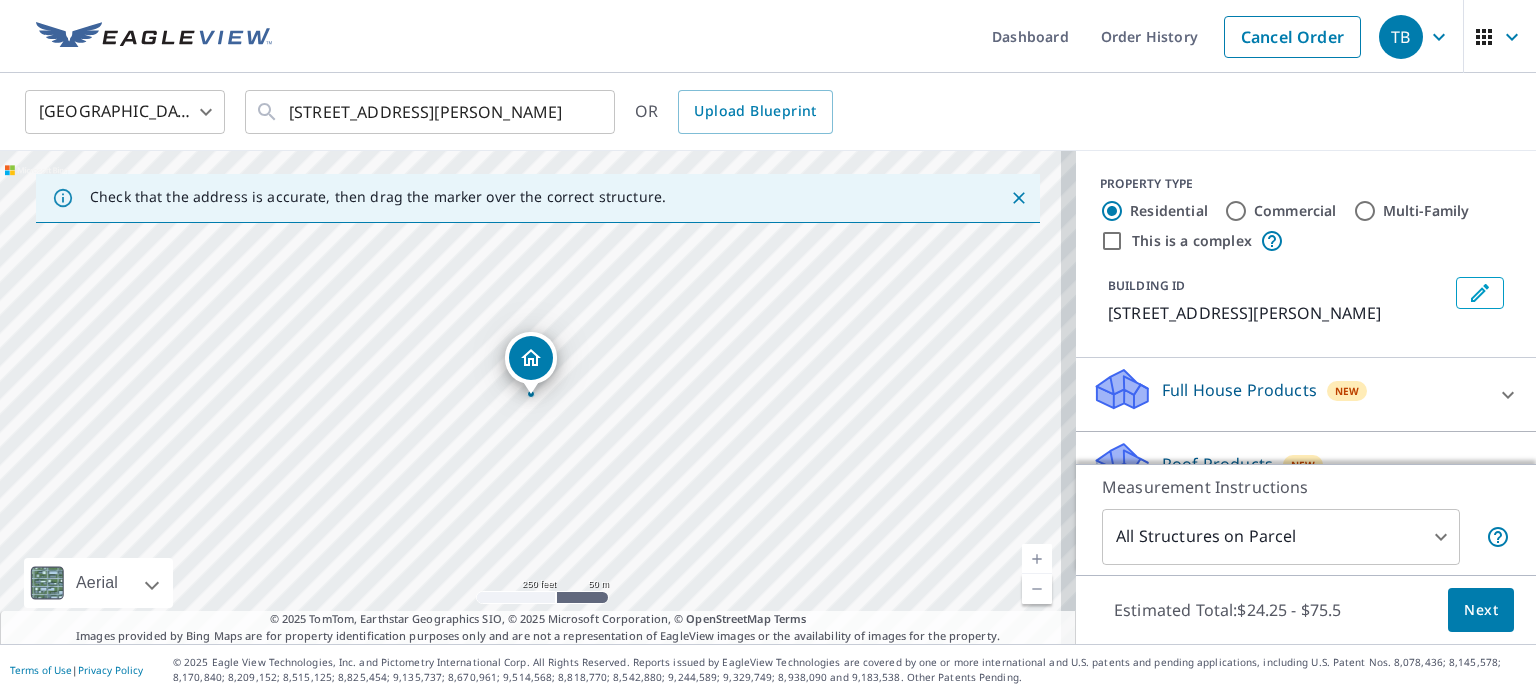 click on "Next" at bounding box center (1481, 610) 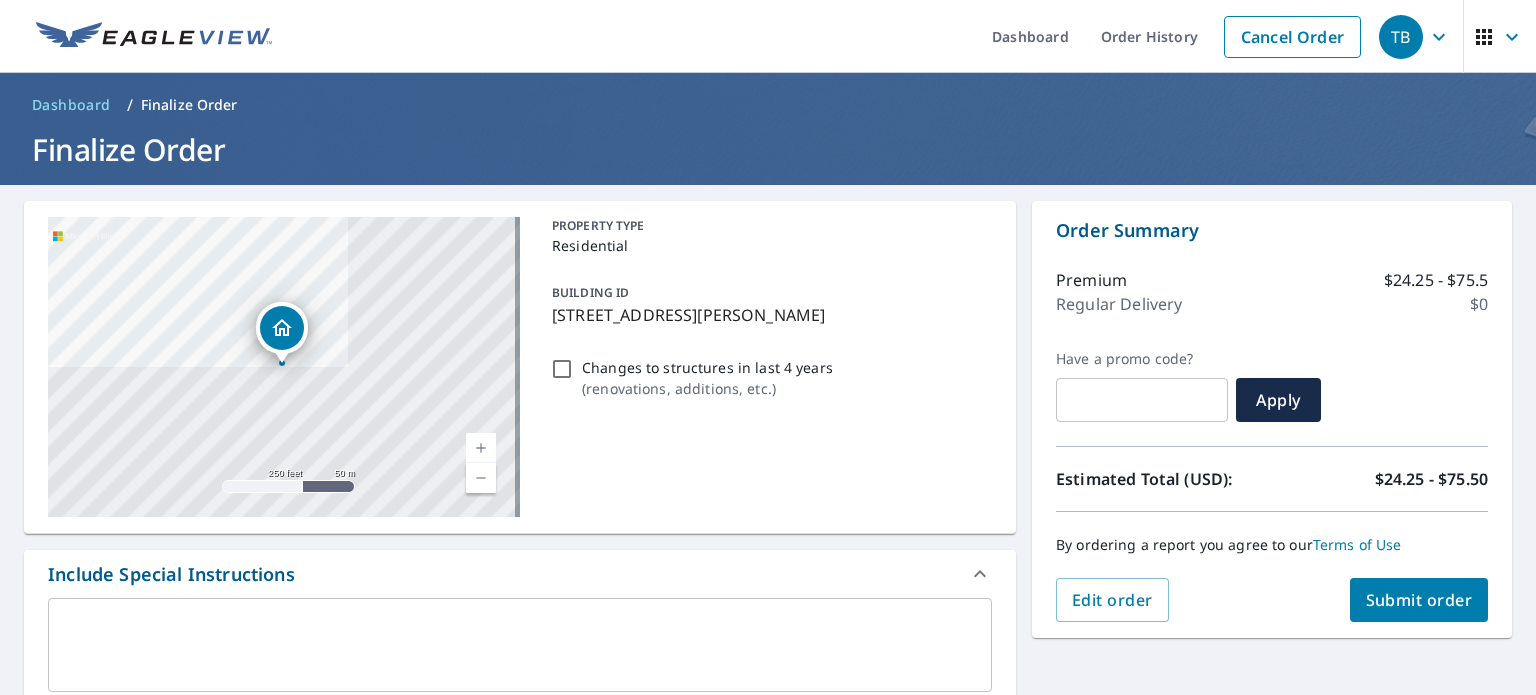 click on "Submit order" at bounding box center (1419, 600) 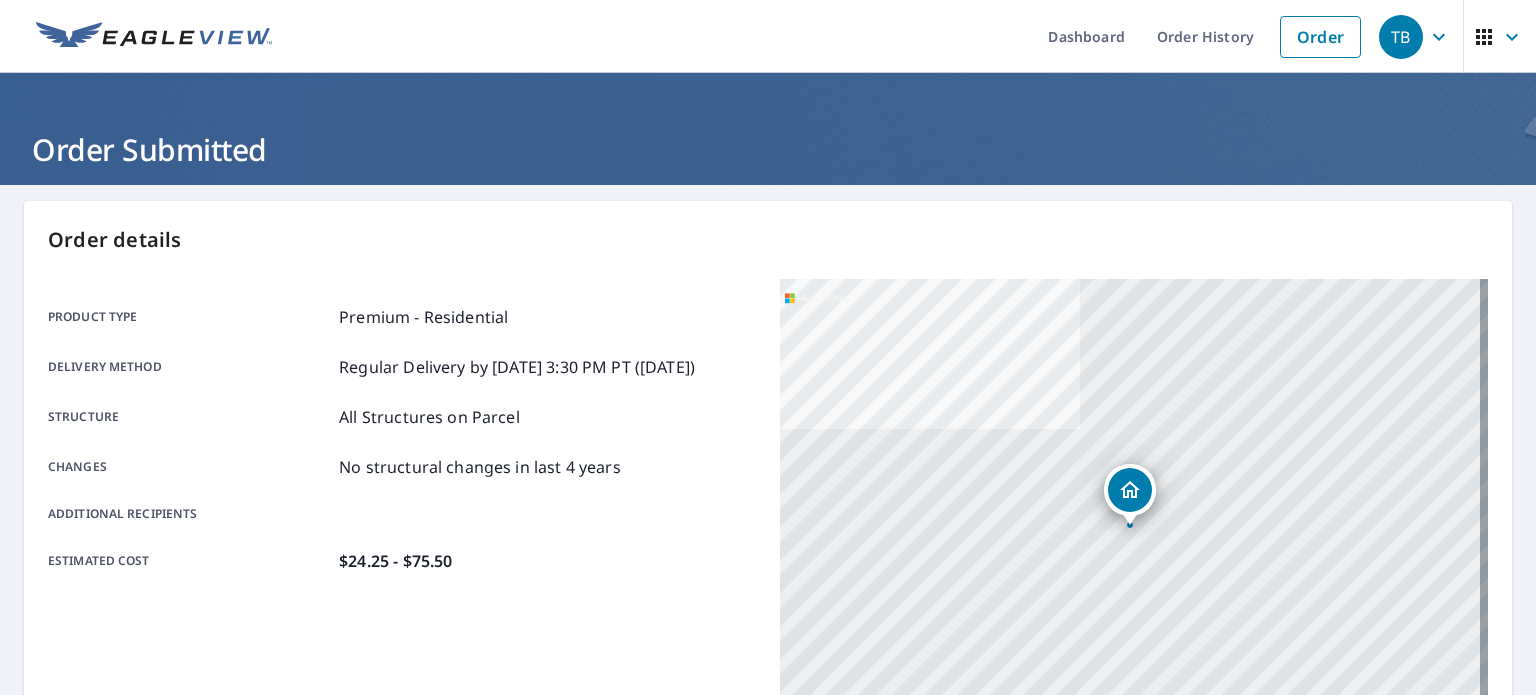 click 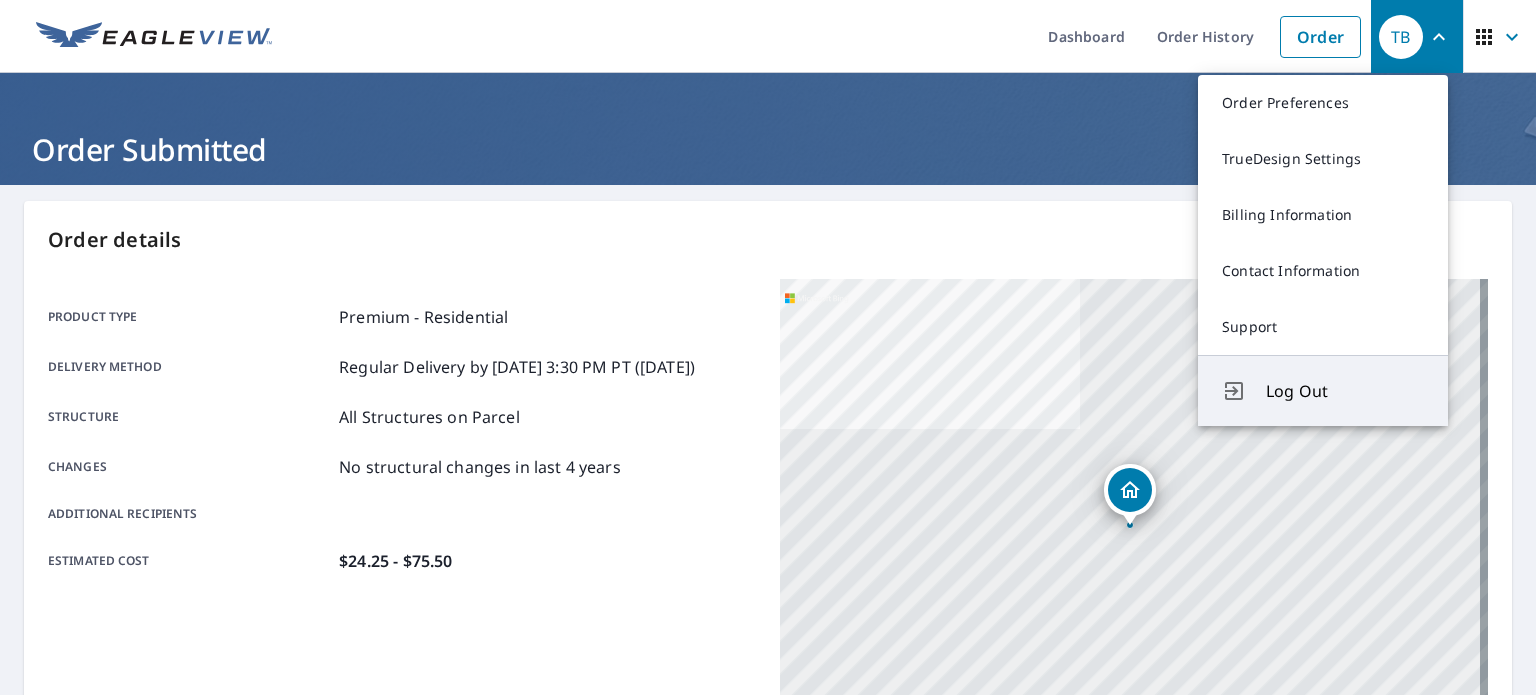 click on "Log Out" at bounding box center (1345, 391) 